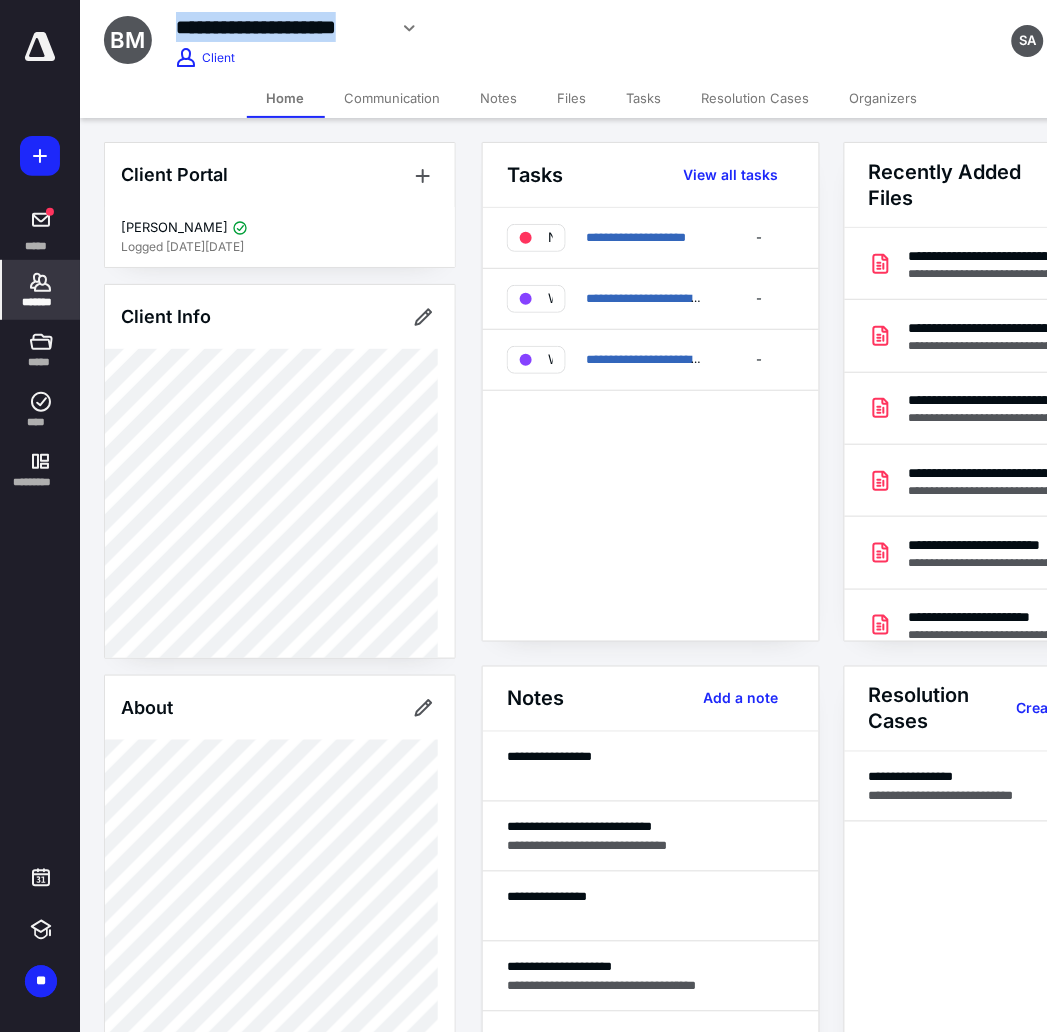 scroll, scrollTop: 0, scrollLeft: 0, axis: both 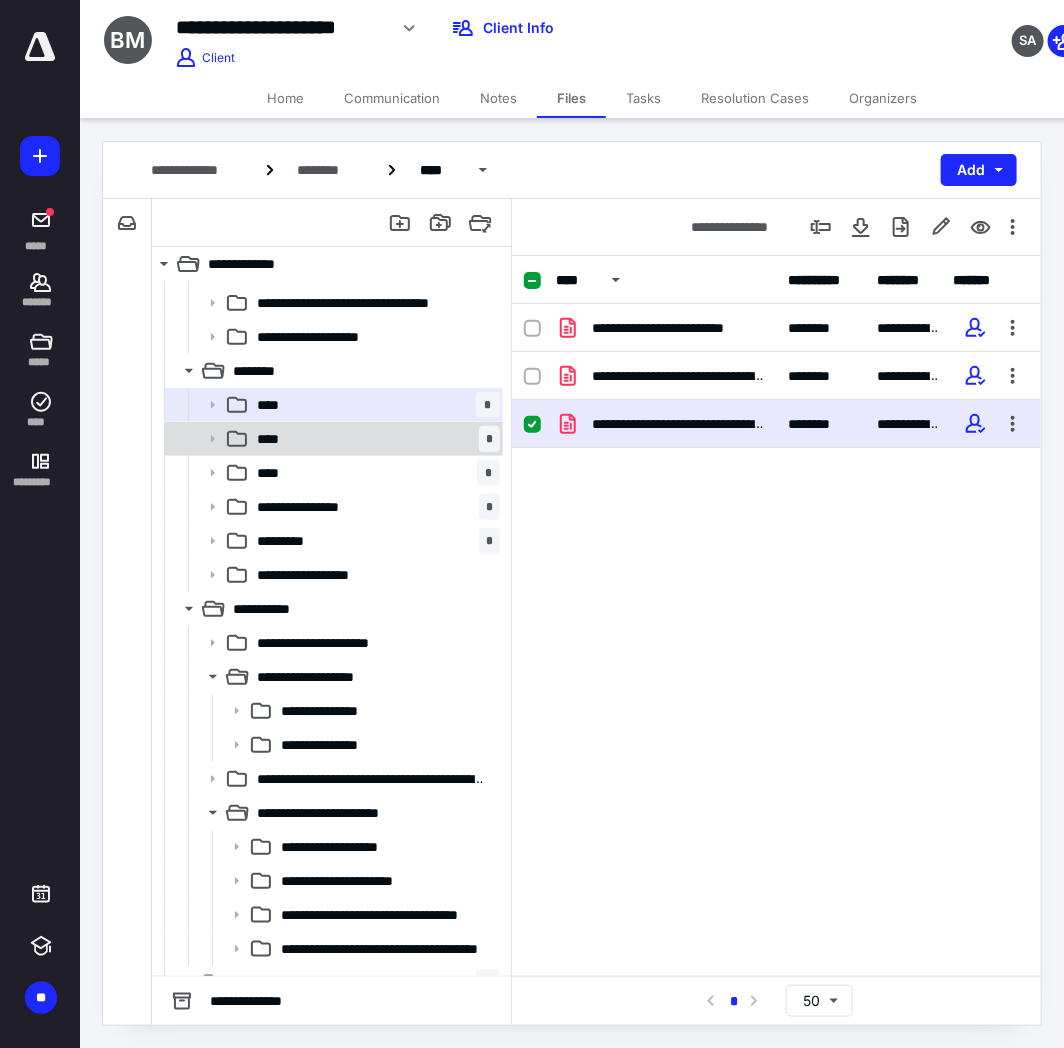 click on "**** *" at bounding box center [374, 439] 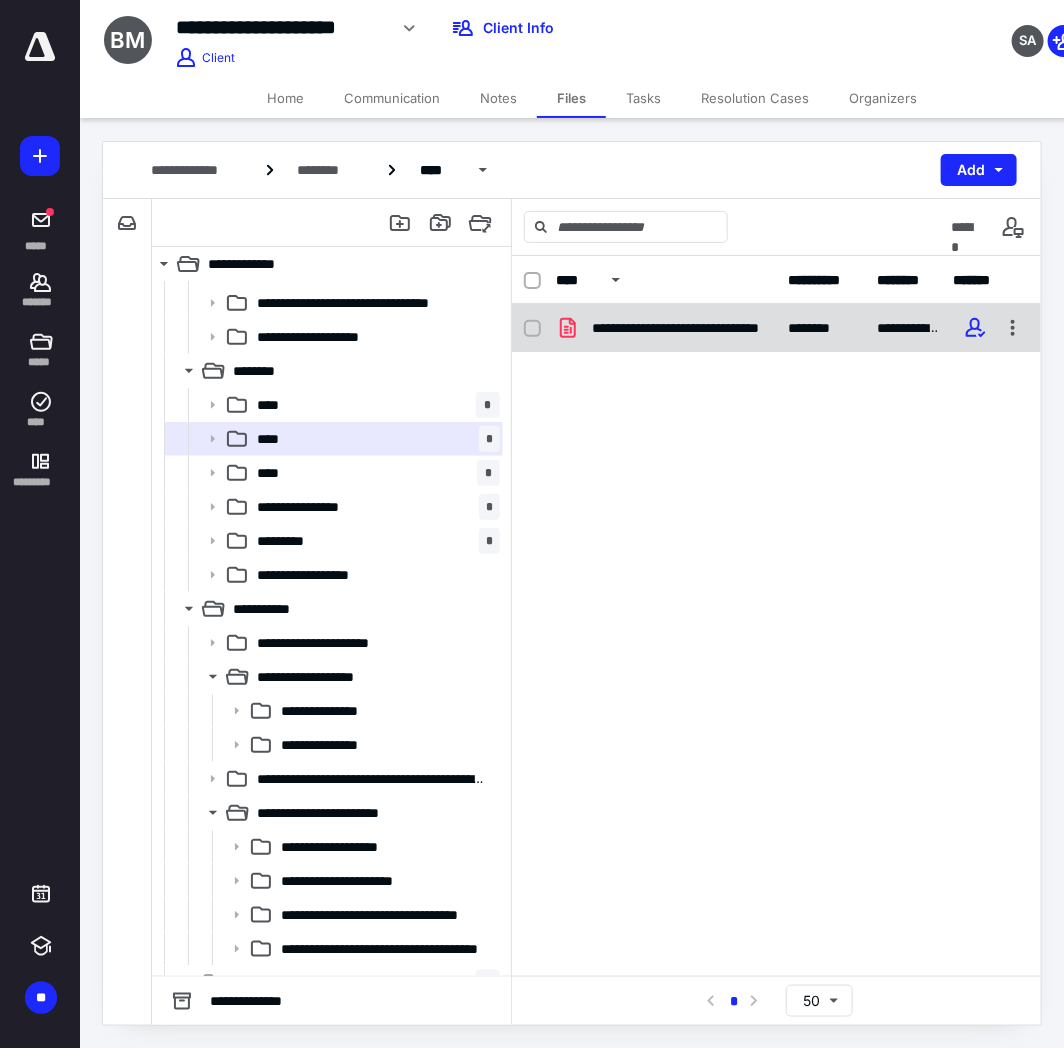 click on "**********" at bounding box center (776, 328) 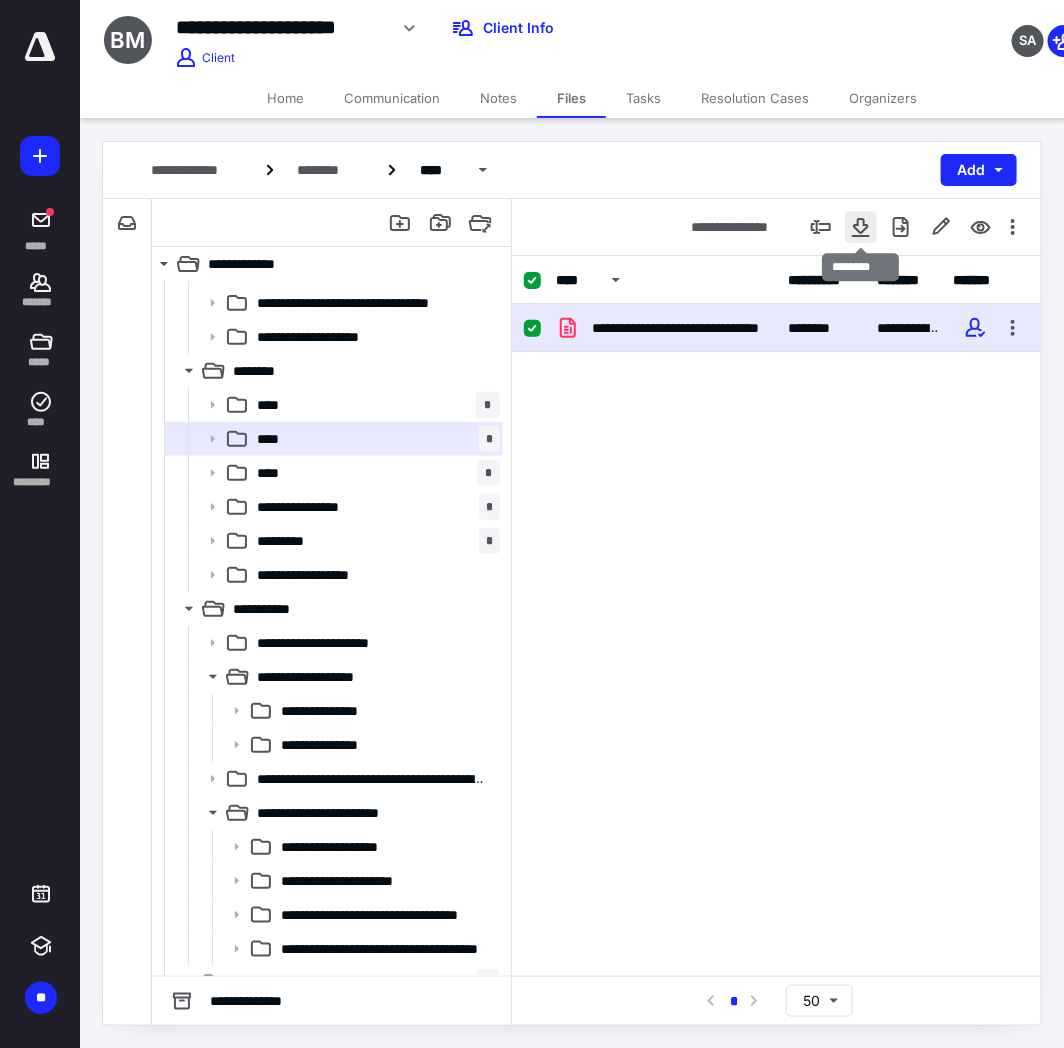 click at bounding box center [861, 227] 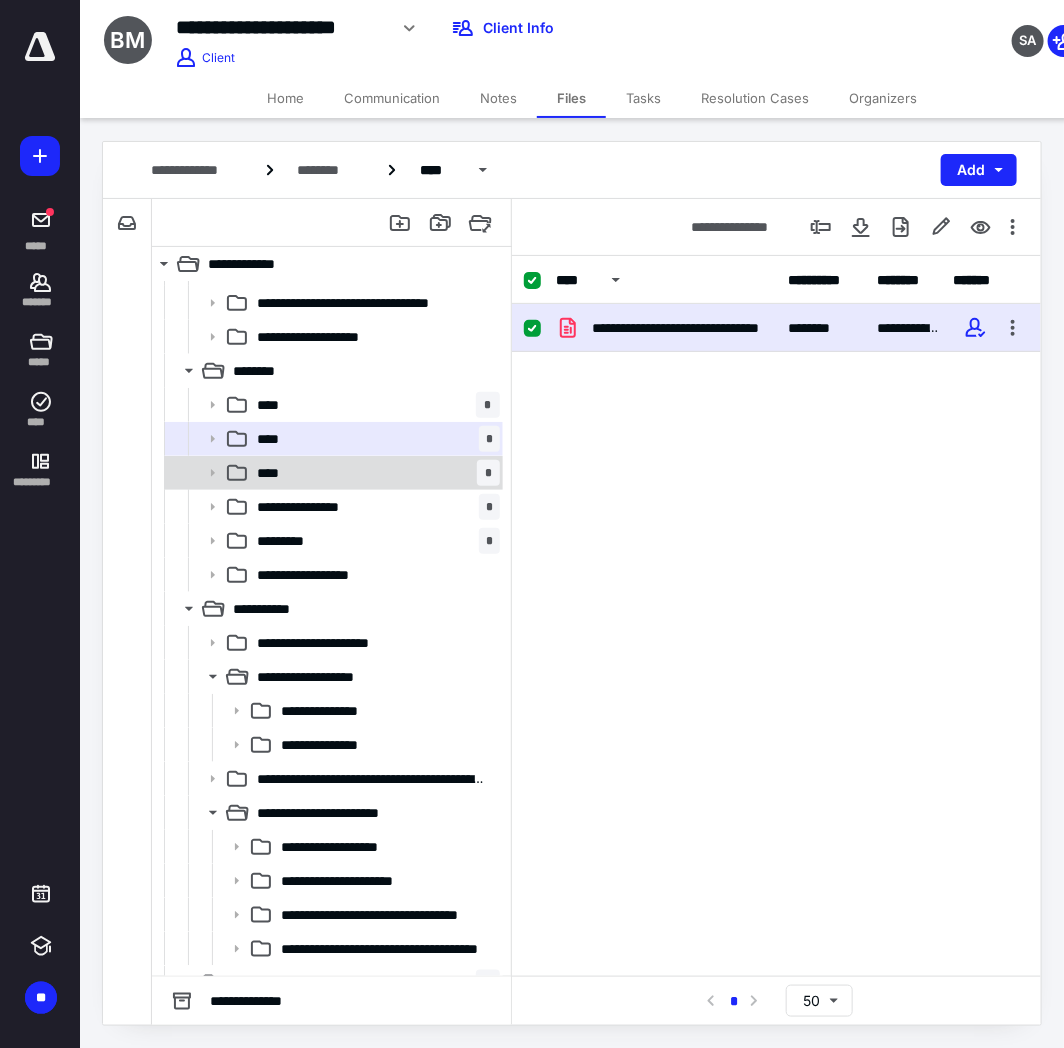click on "**** *" at bounding box center (374, 473) 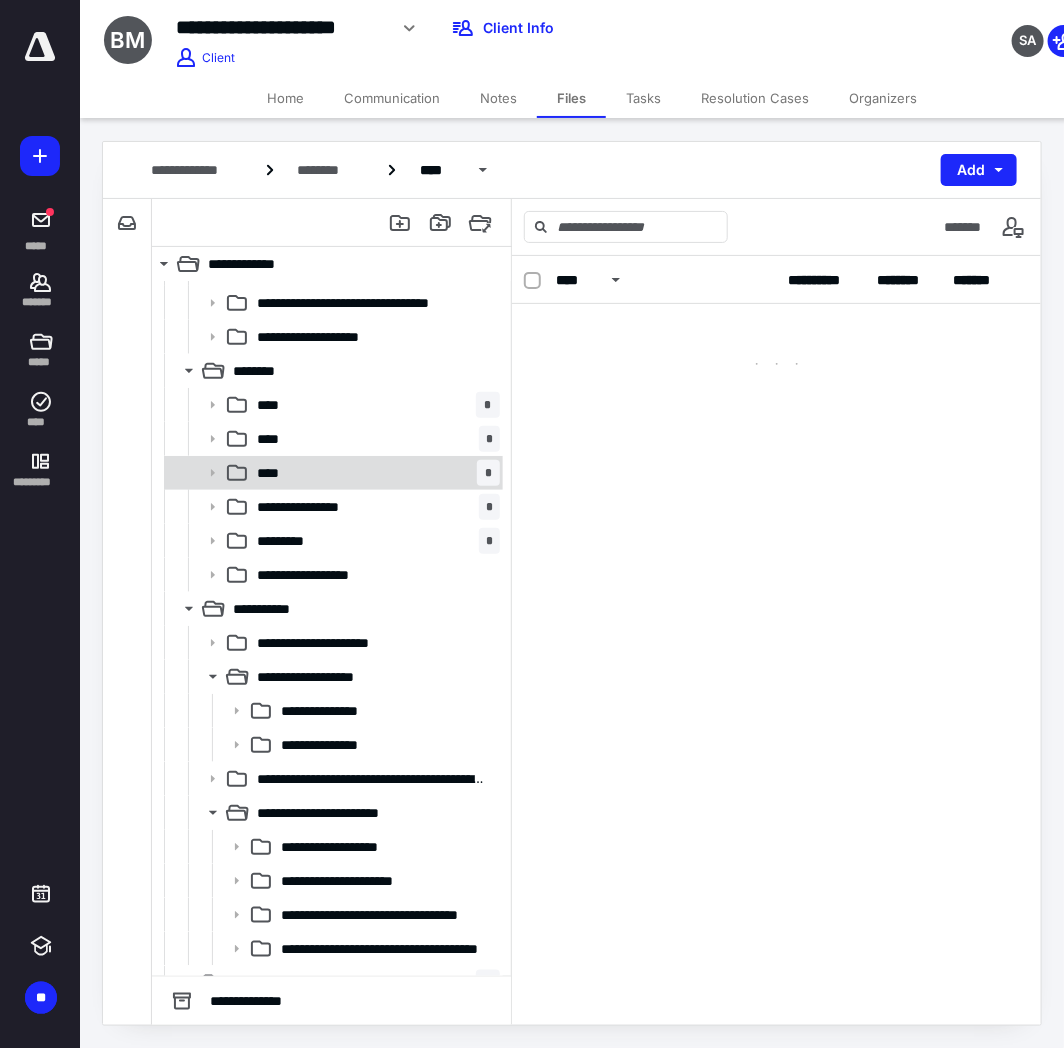 checkbox on "false" 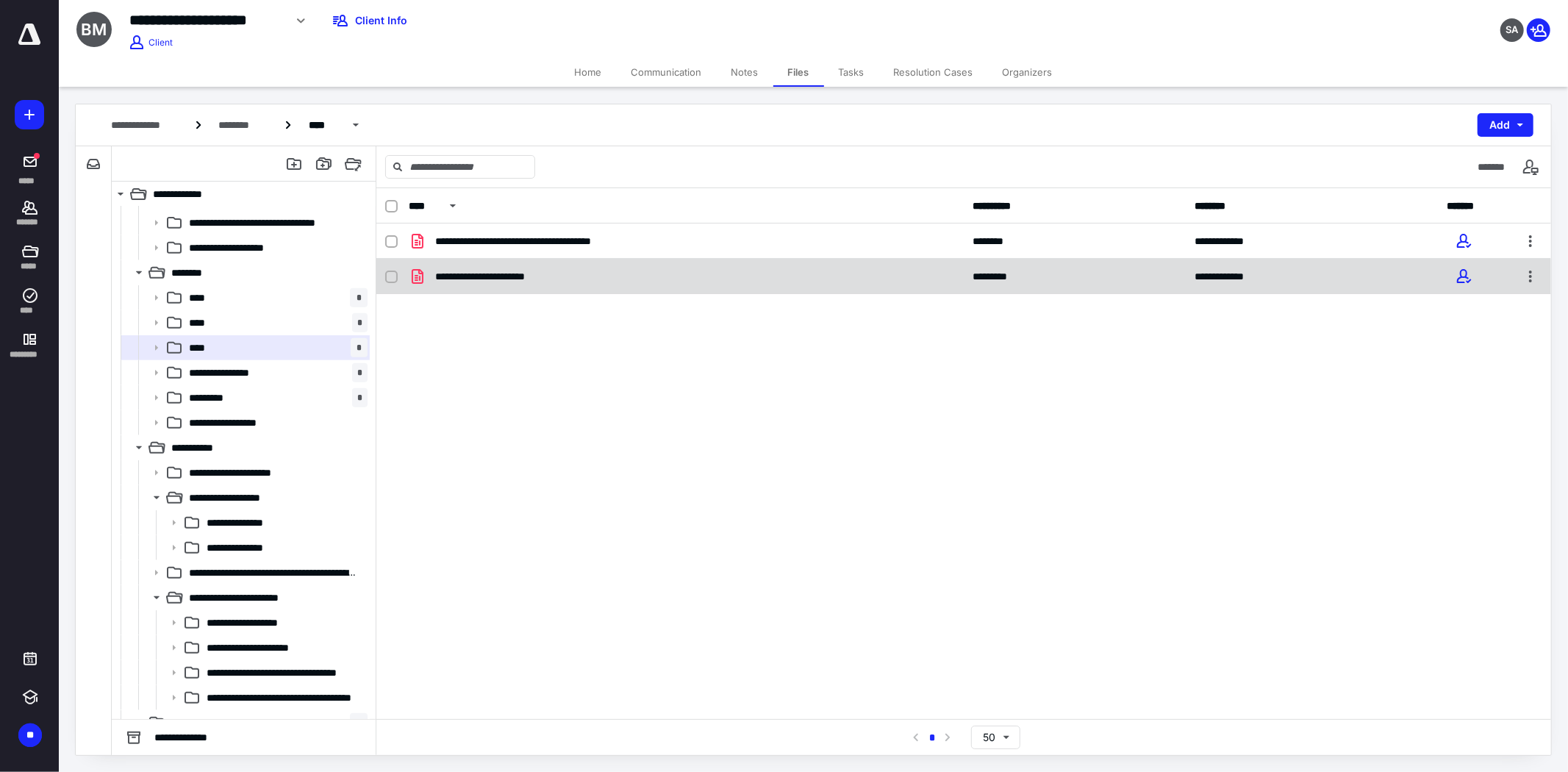 click on "**********" at bounding box center (686, 276) 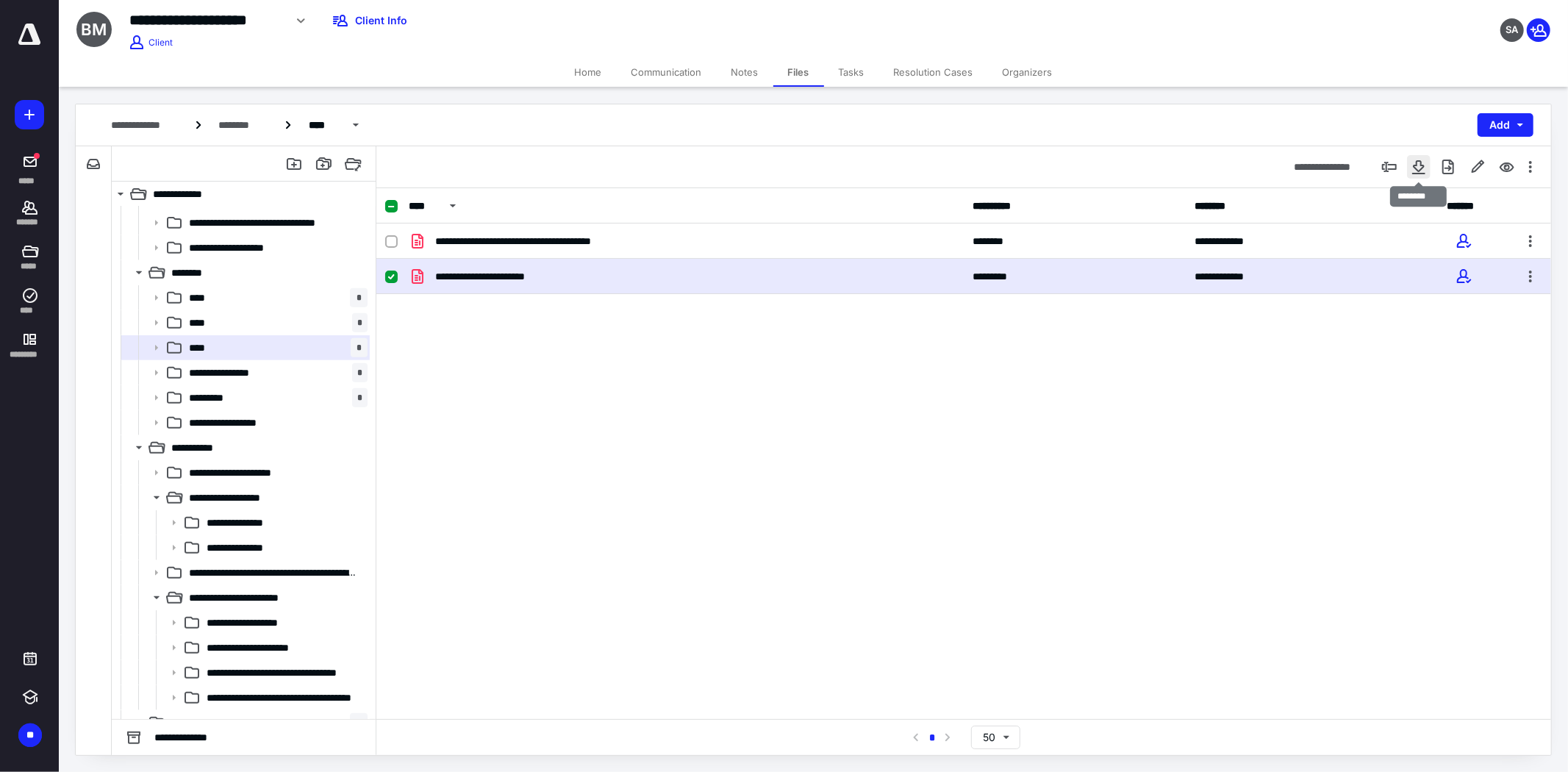 click at bounding box center (1419, 167) 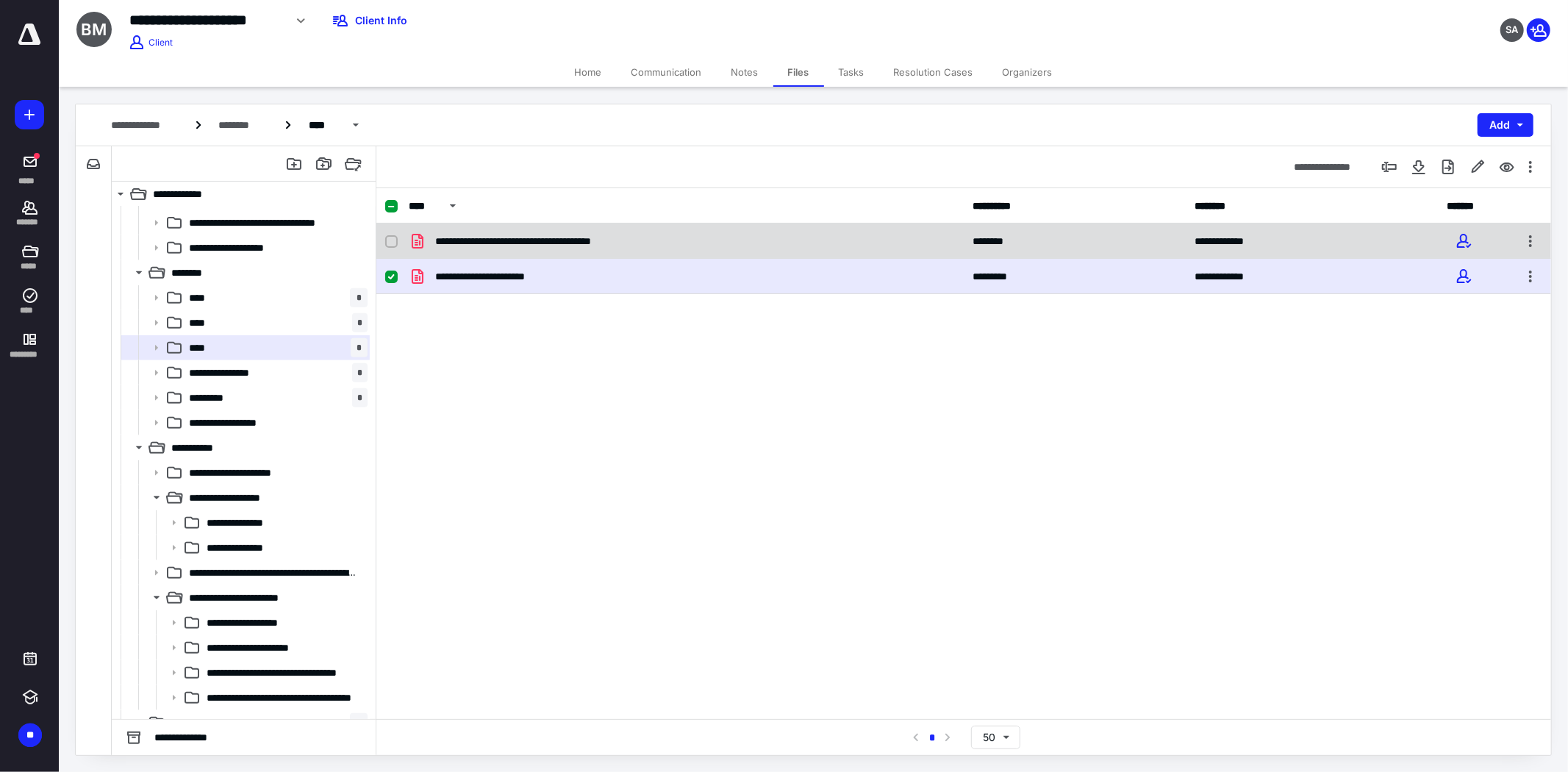 click on "**********" at bounding box center [964, 241] 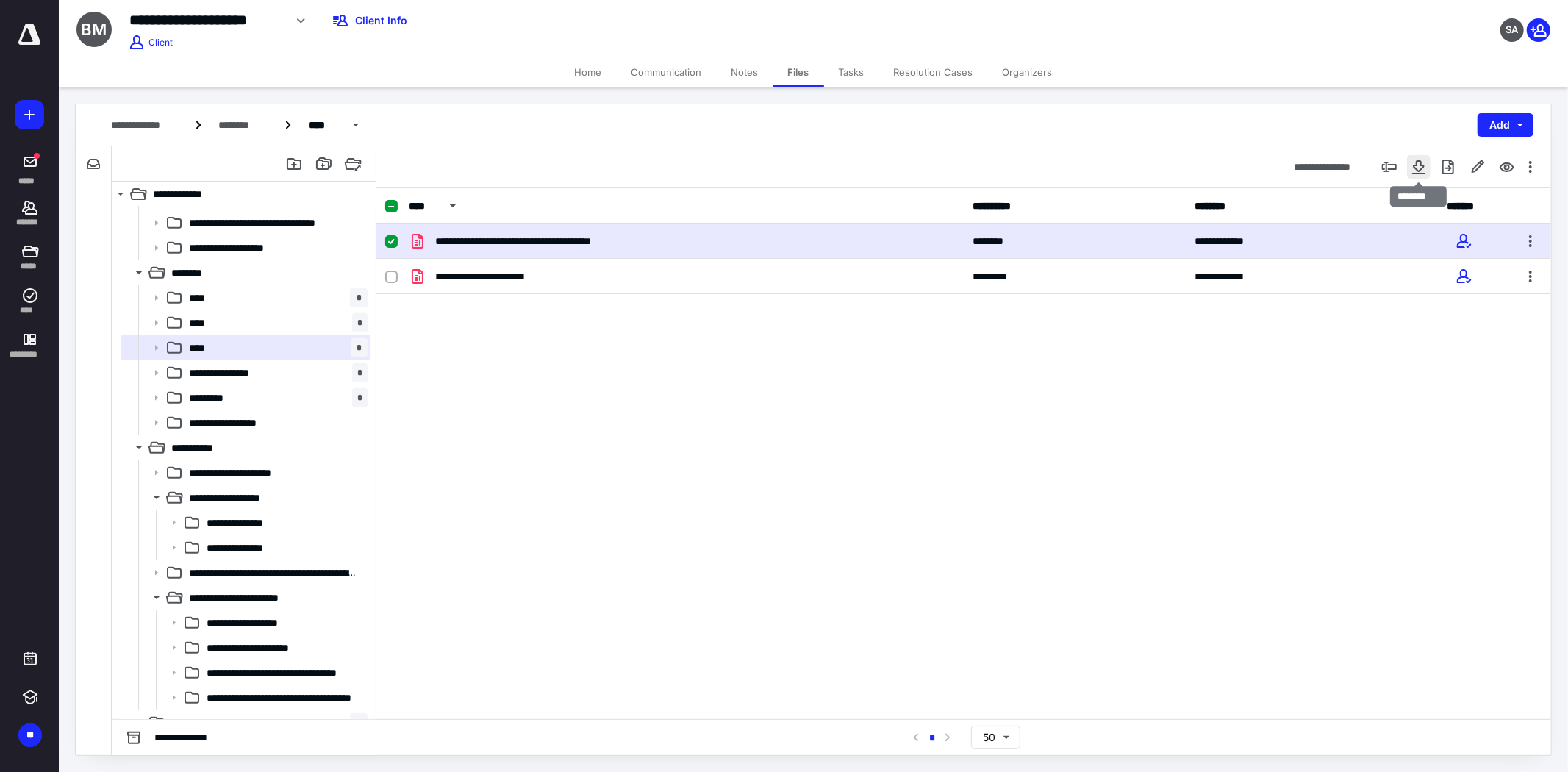 click at bounding box center (1419, 167) 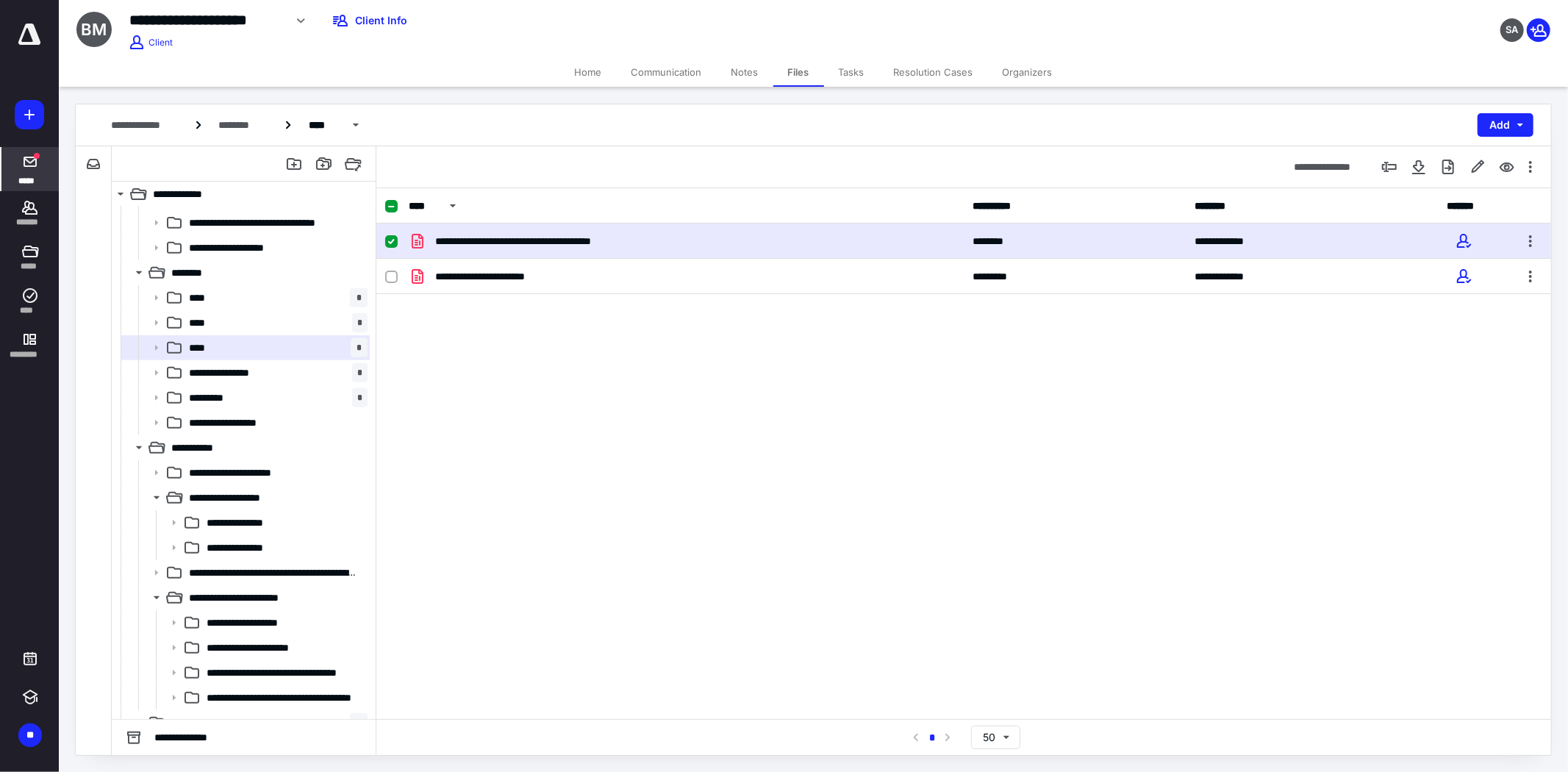 click at bounding box center [37, 156] 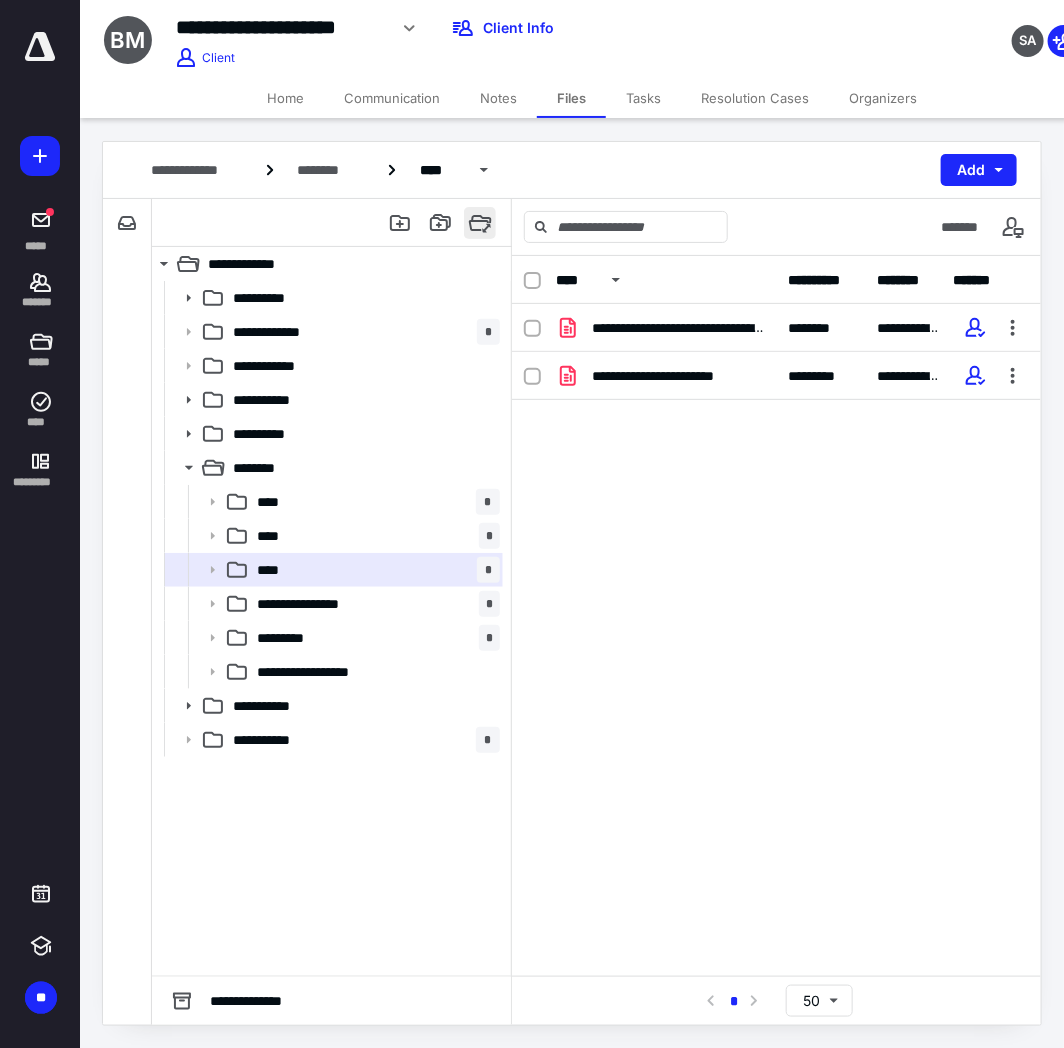 click at bounding box center (480, 223) 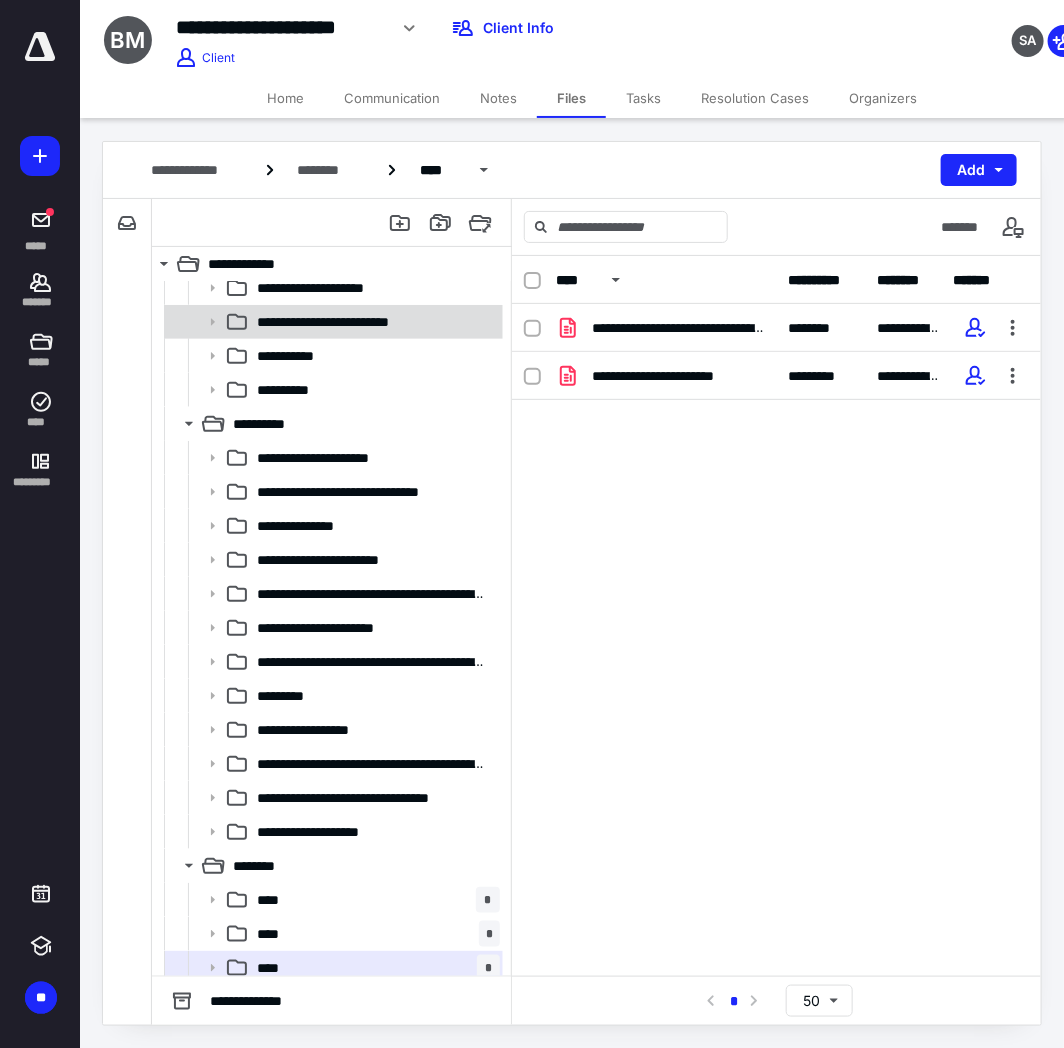 scroll, scrollTop: 666, scrollLeft: 0, axis: vertical 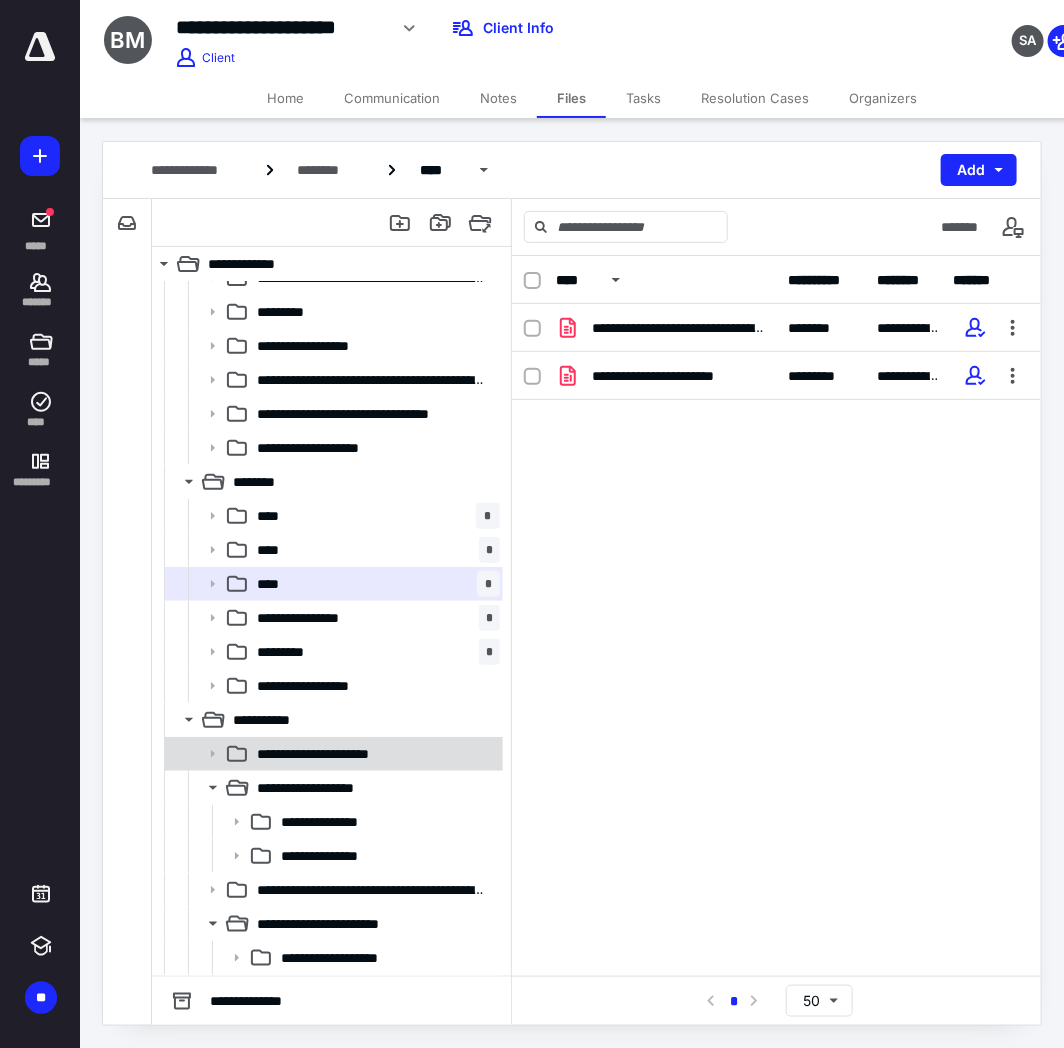 click on "**********" at bounding box center (331, 754) 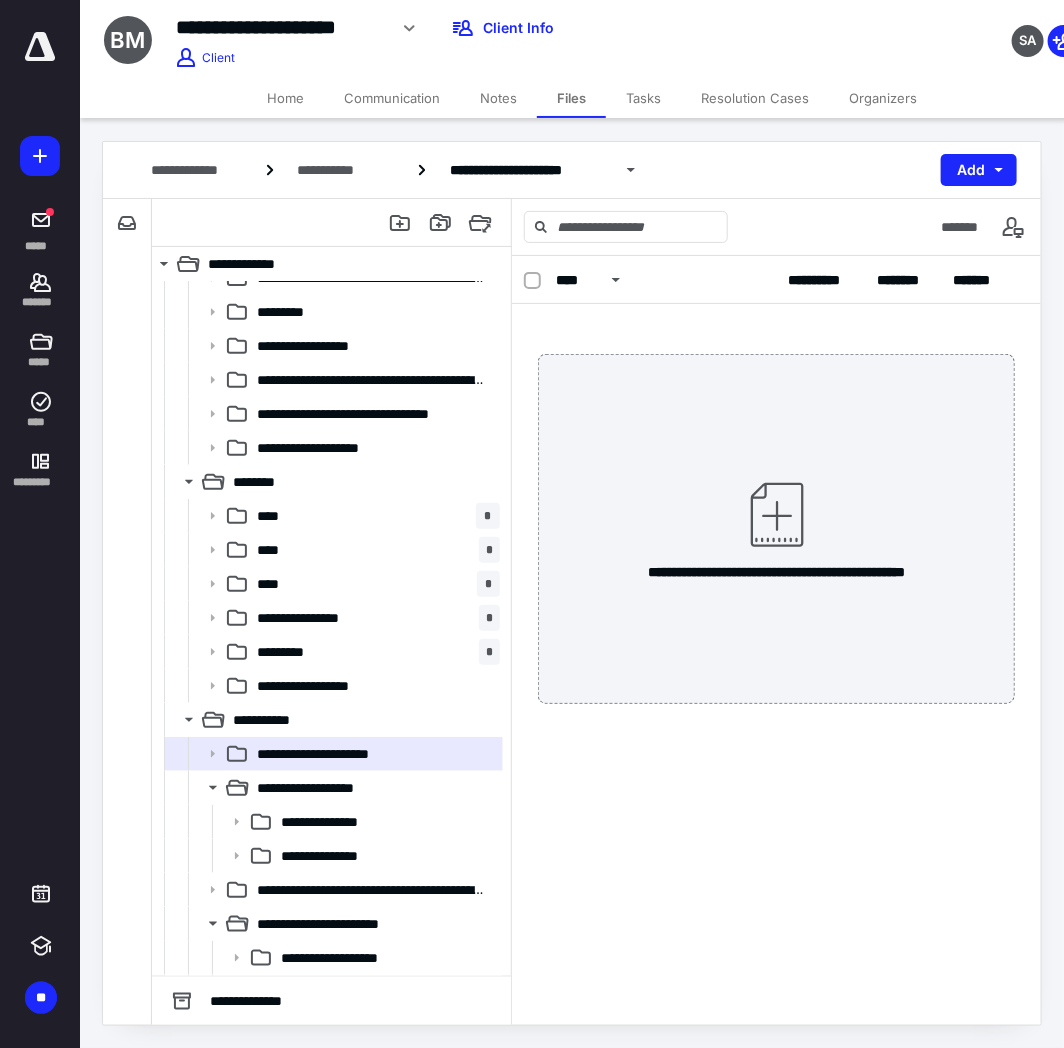 click on "**********" at bounding box center (776, 529) 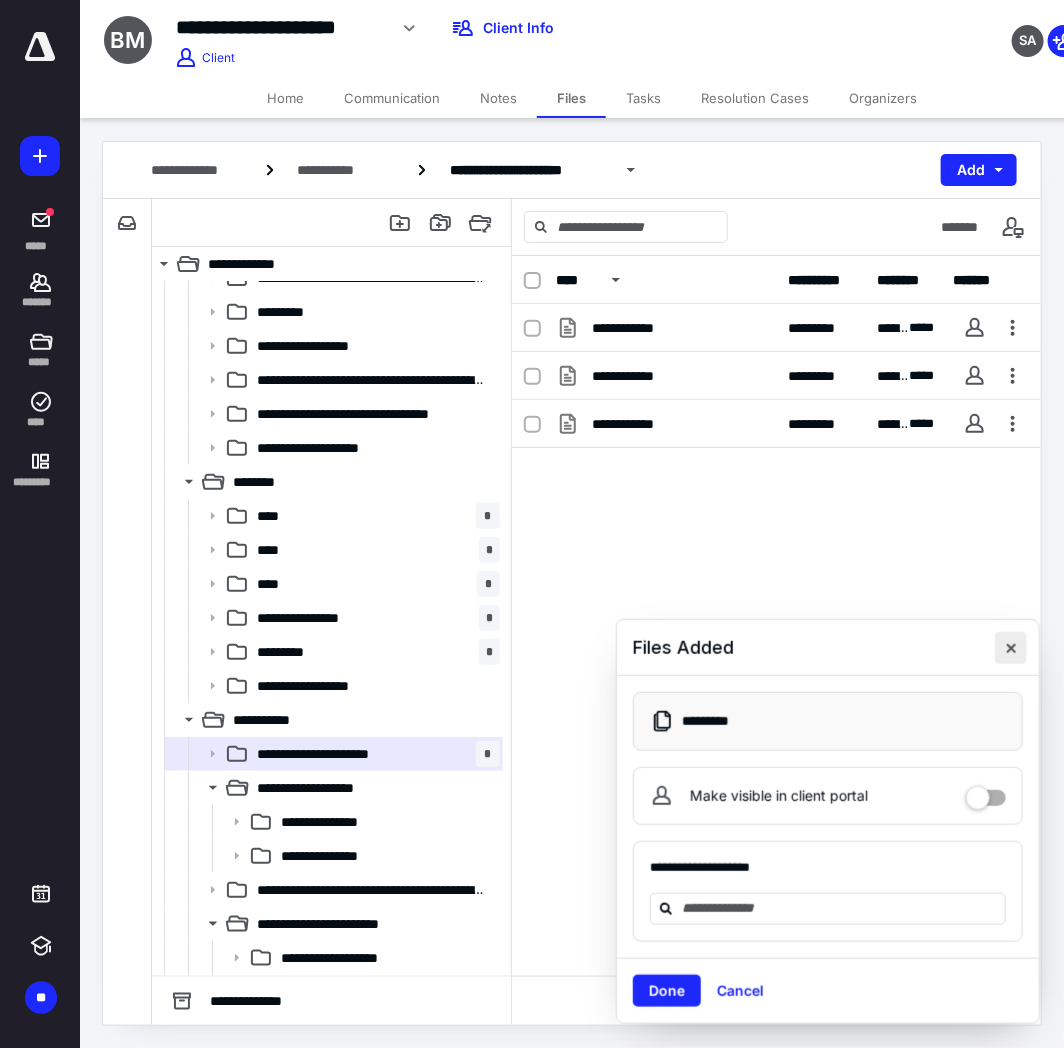 click at bounding box center [1011, 648] 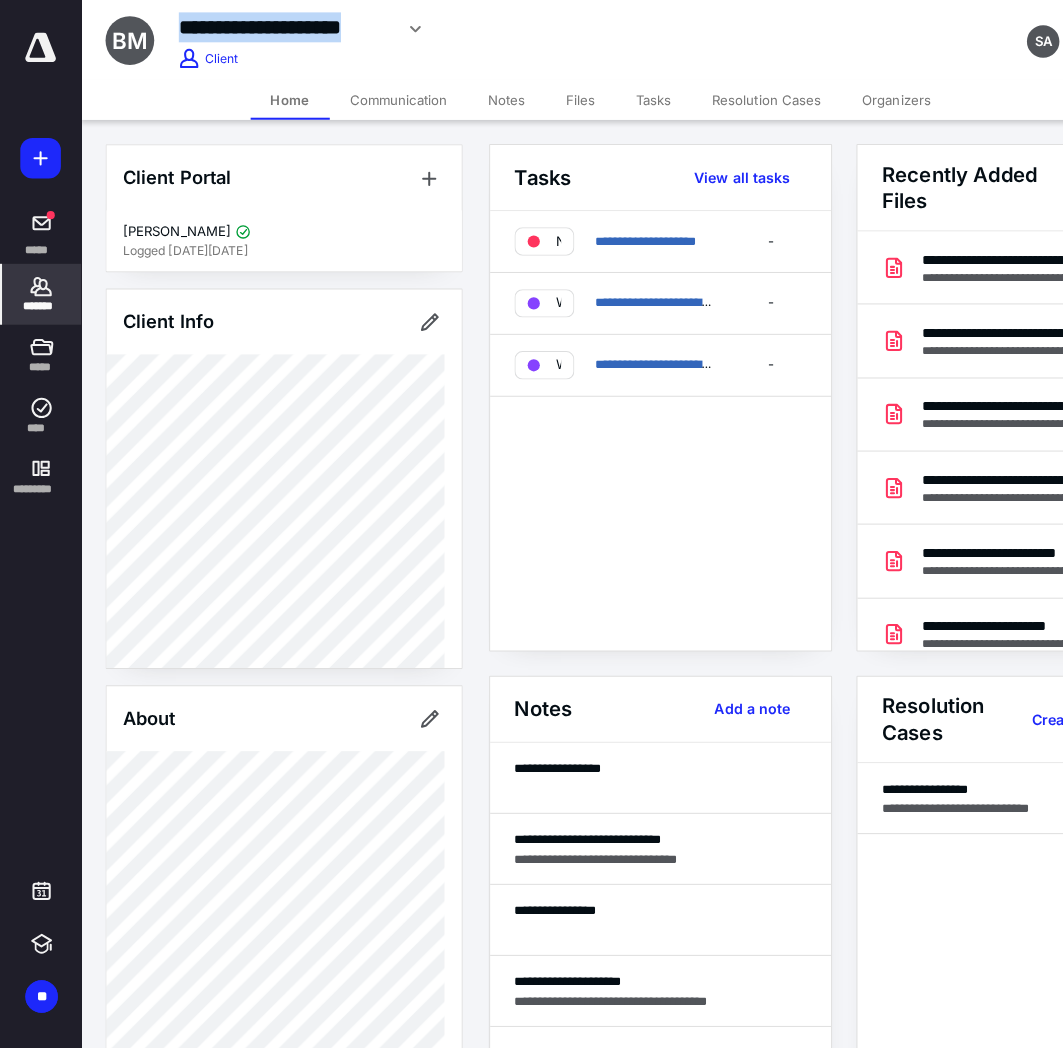 scroll, scrollTop: 0, scrollLeft: 0, axis: both 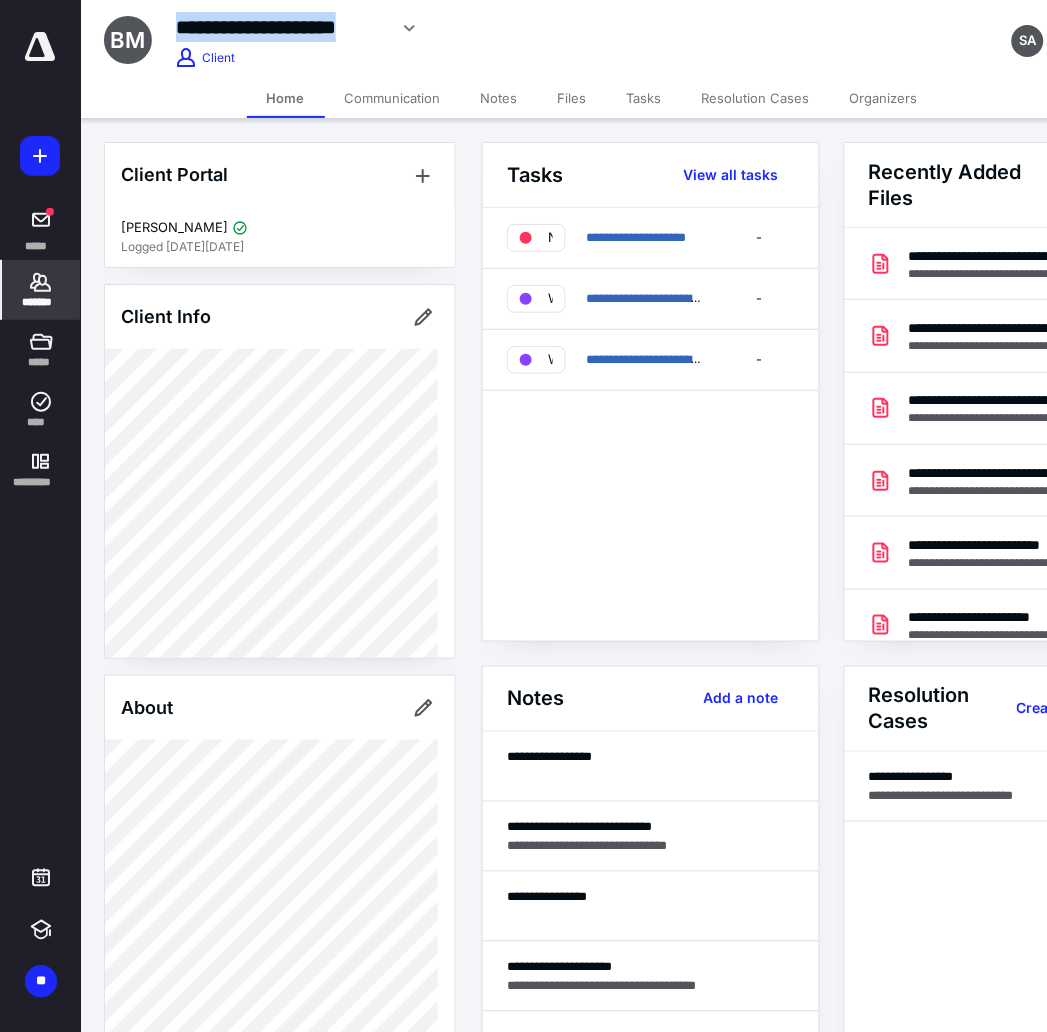 drag, startPoint x: 0, startPoint y: 0, endPoint x: 567, endPoint y: 94, distance: 574.7391 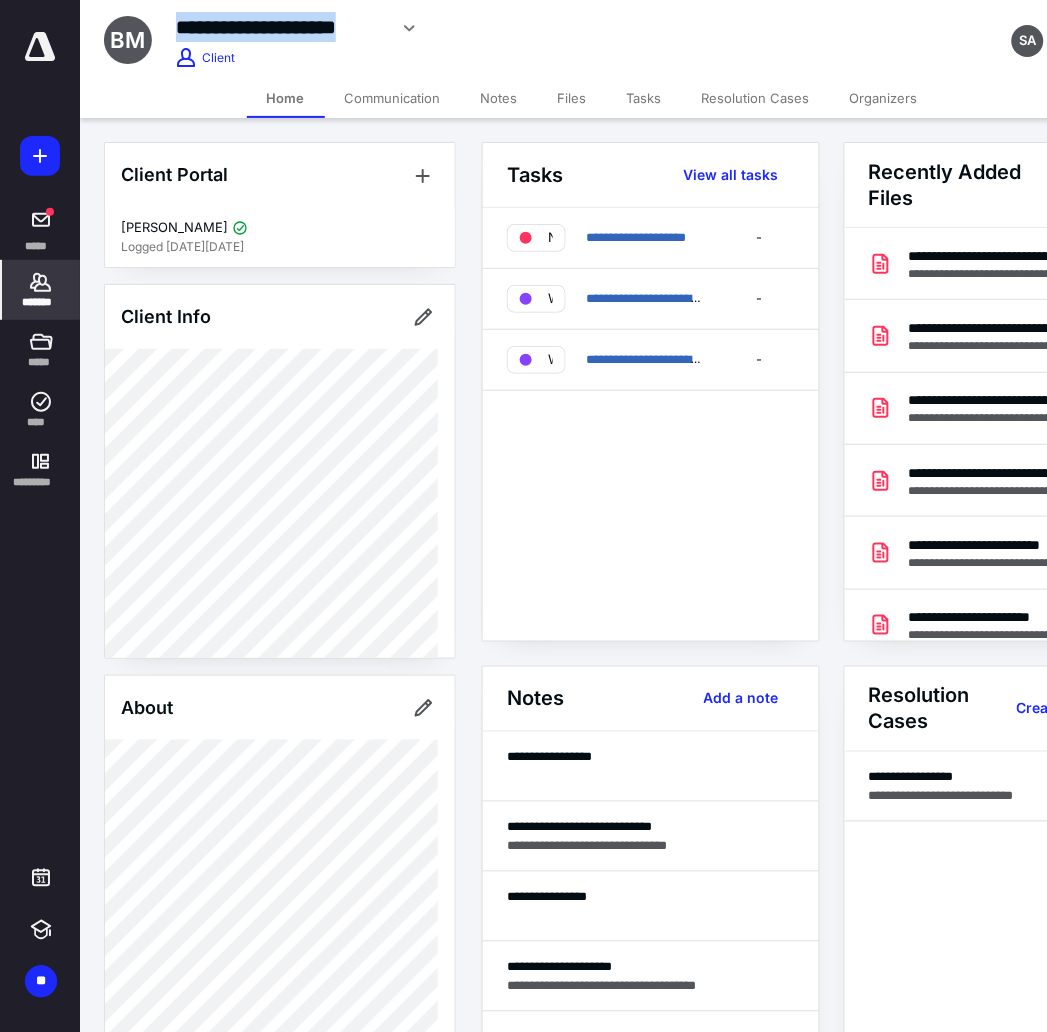 click on "Files" at bounding box center [572, 98] 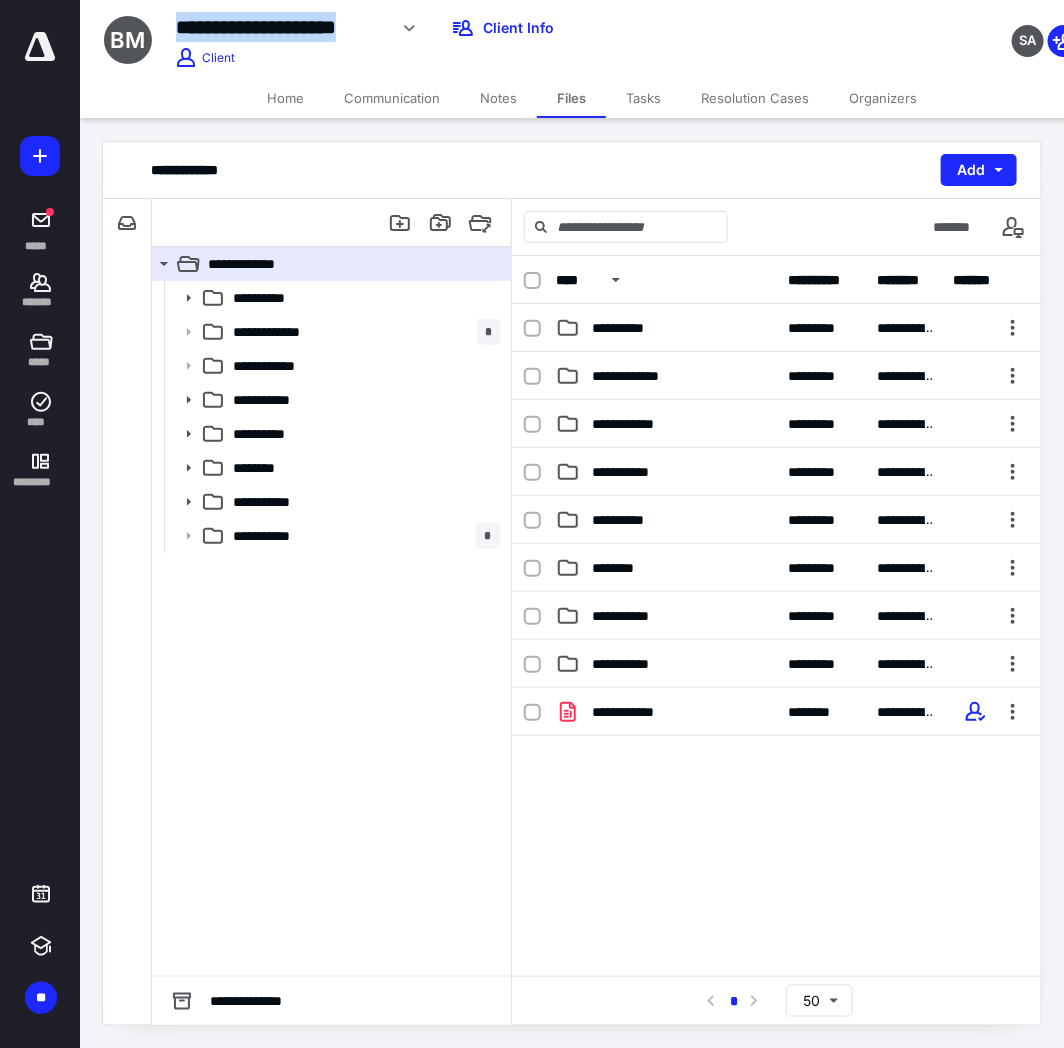 click on "Notes" at bounding box center [498, 98] 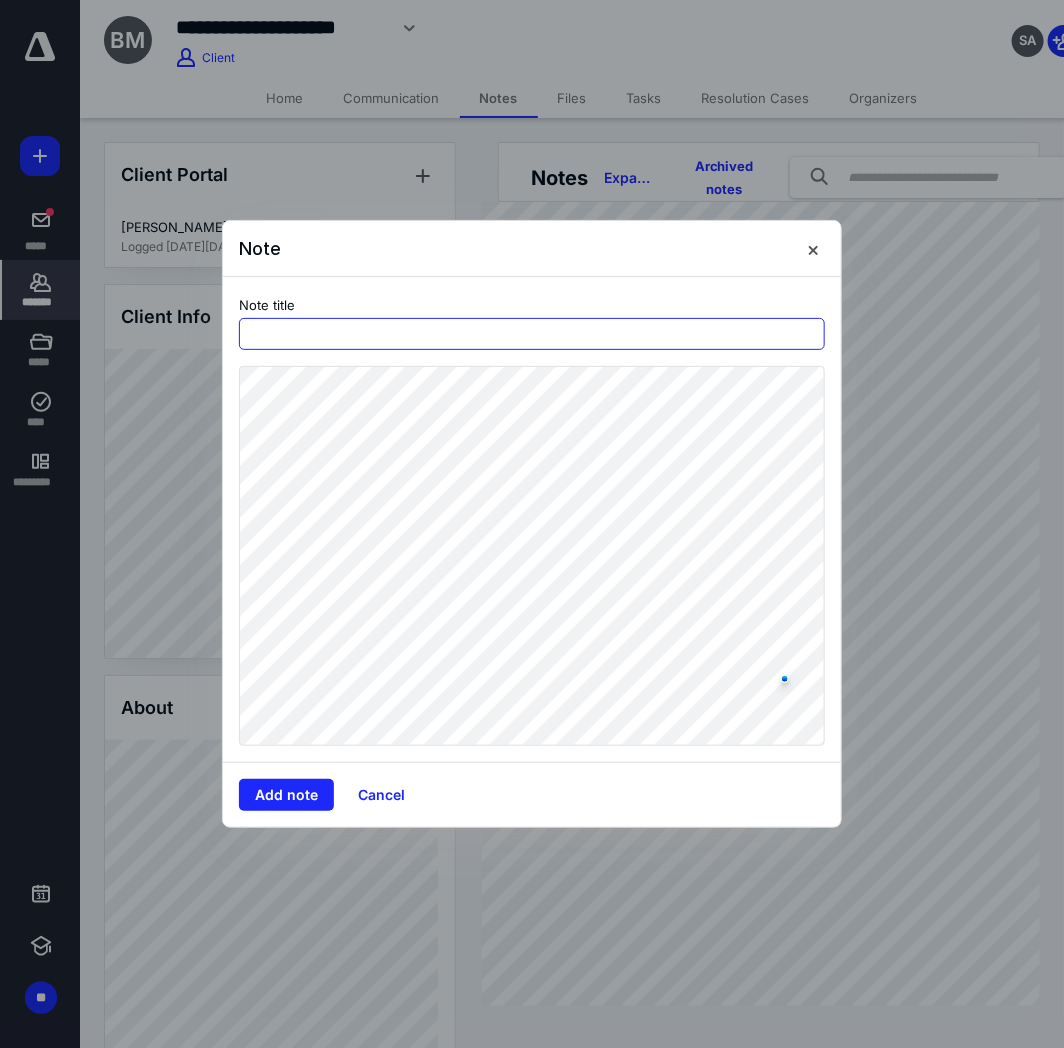 click at bounding box center (532, 334) 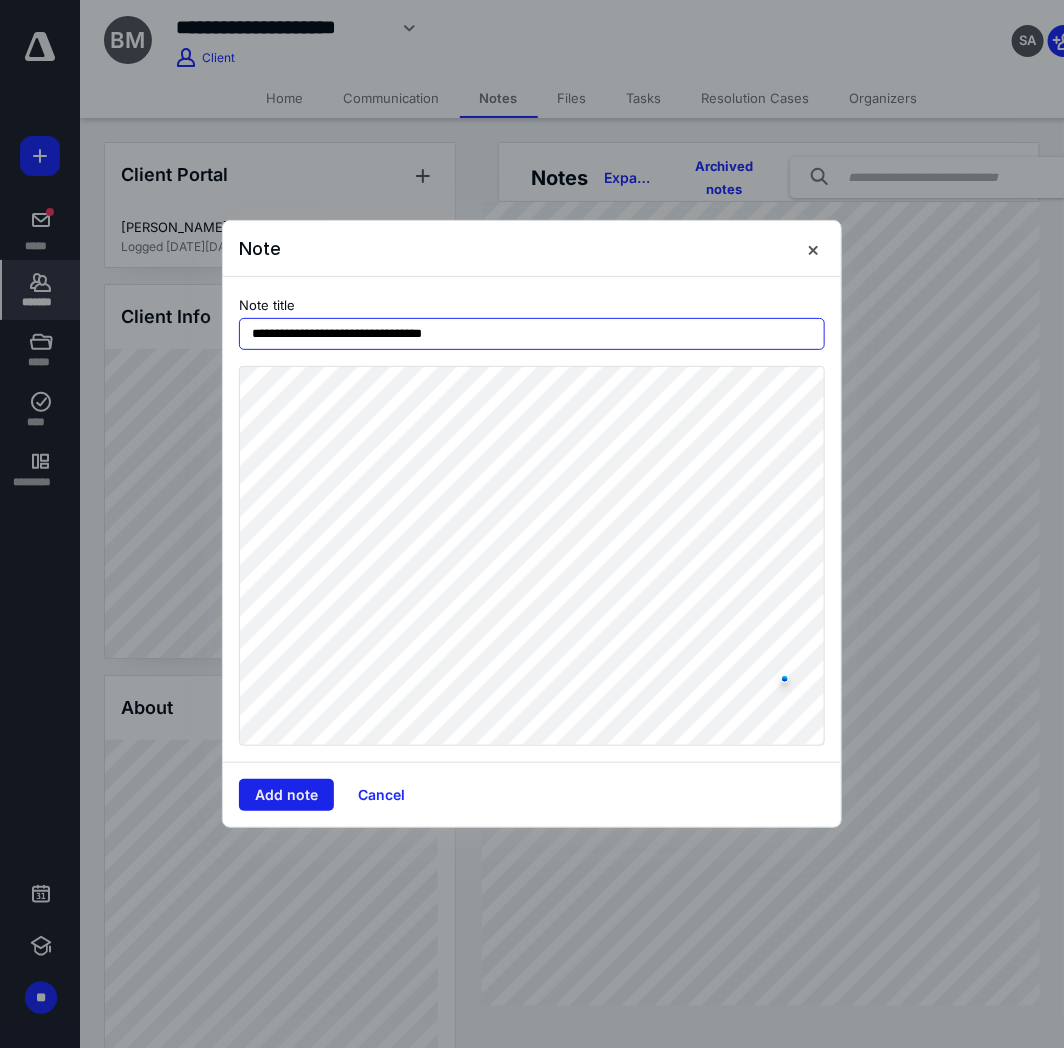 type on "**********" 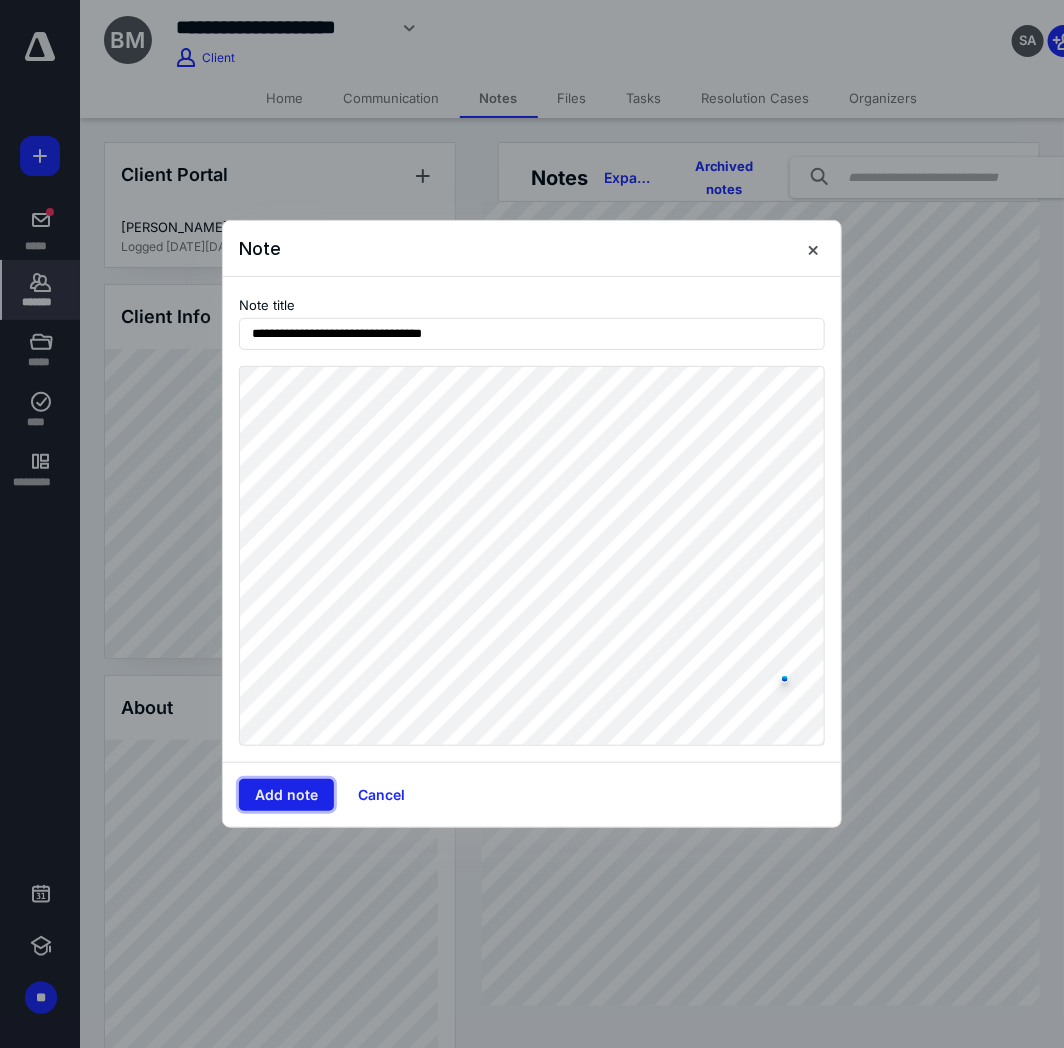 click on "Add note" at bounding box center [286, 795] 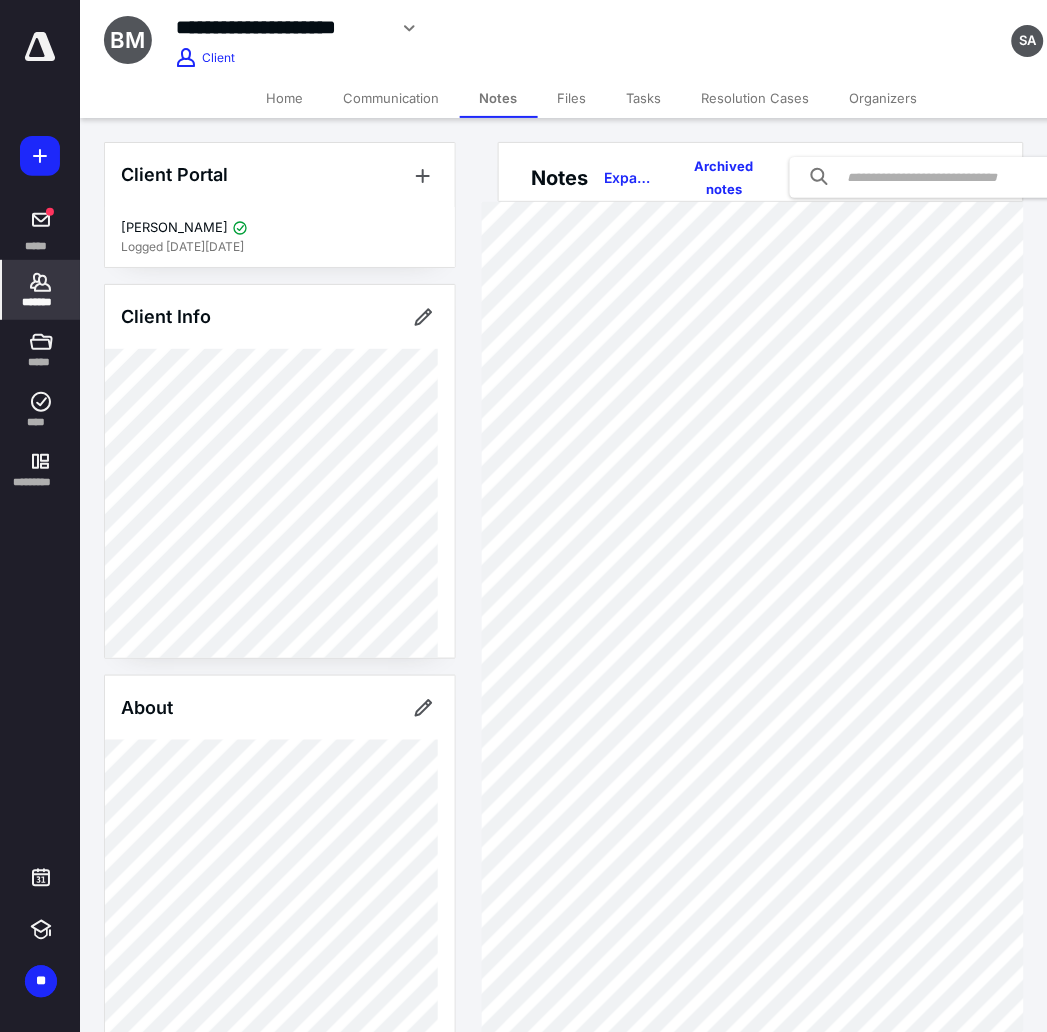 click on "Files" at bounding box center (572, 98) 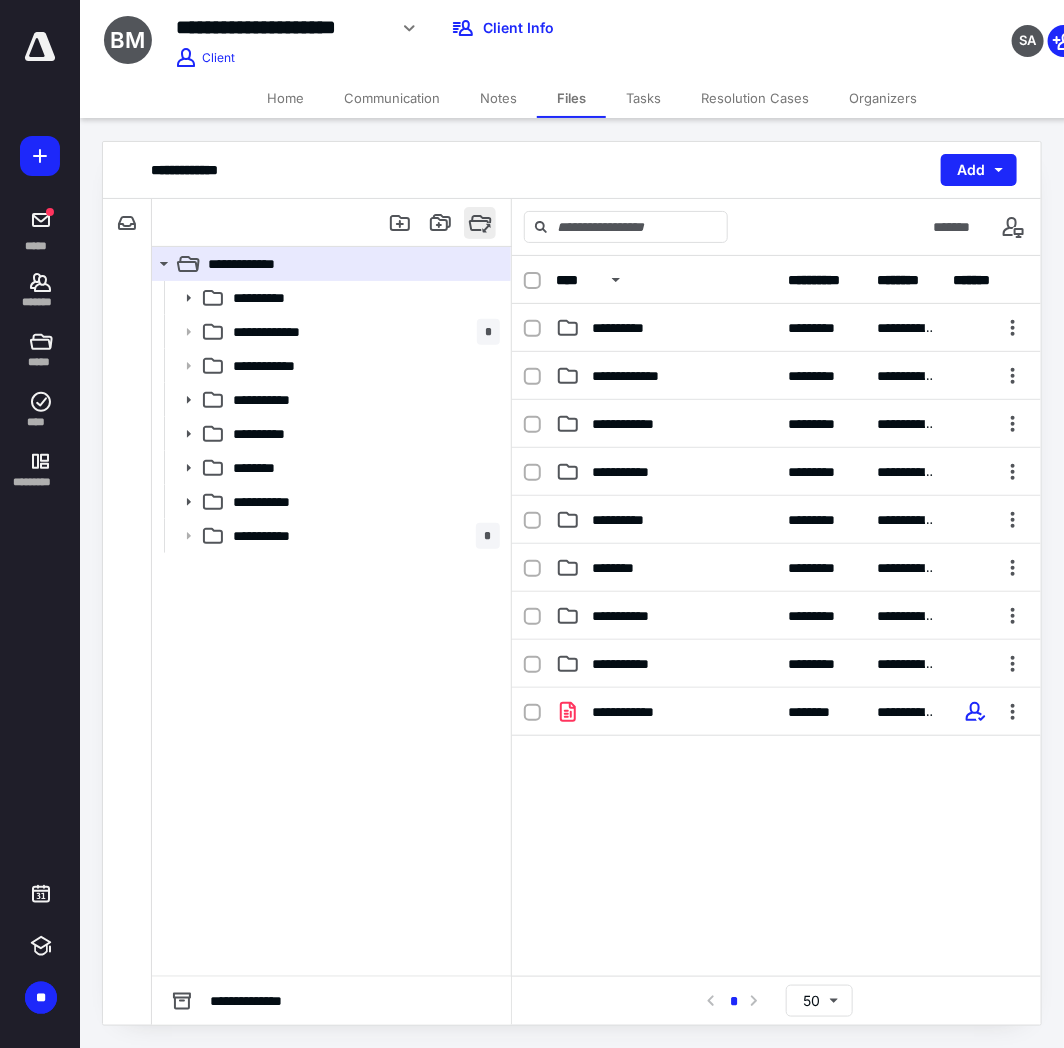 click at bounding box center (480, 223) 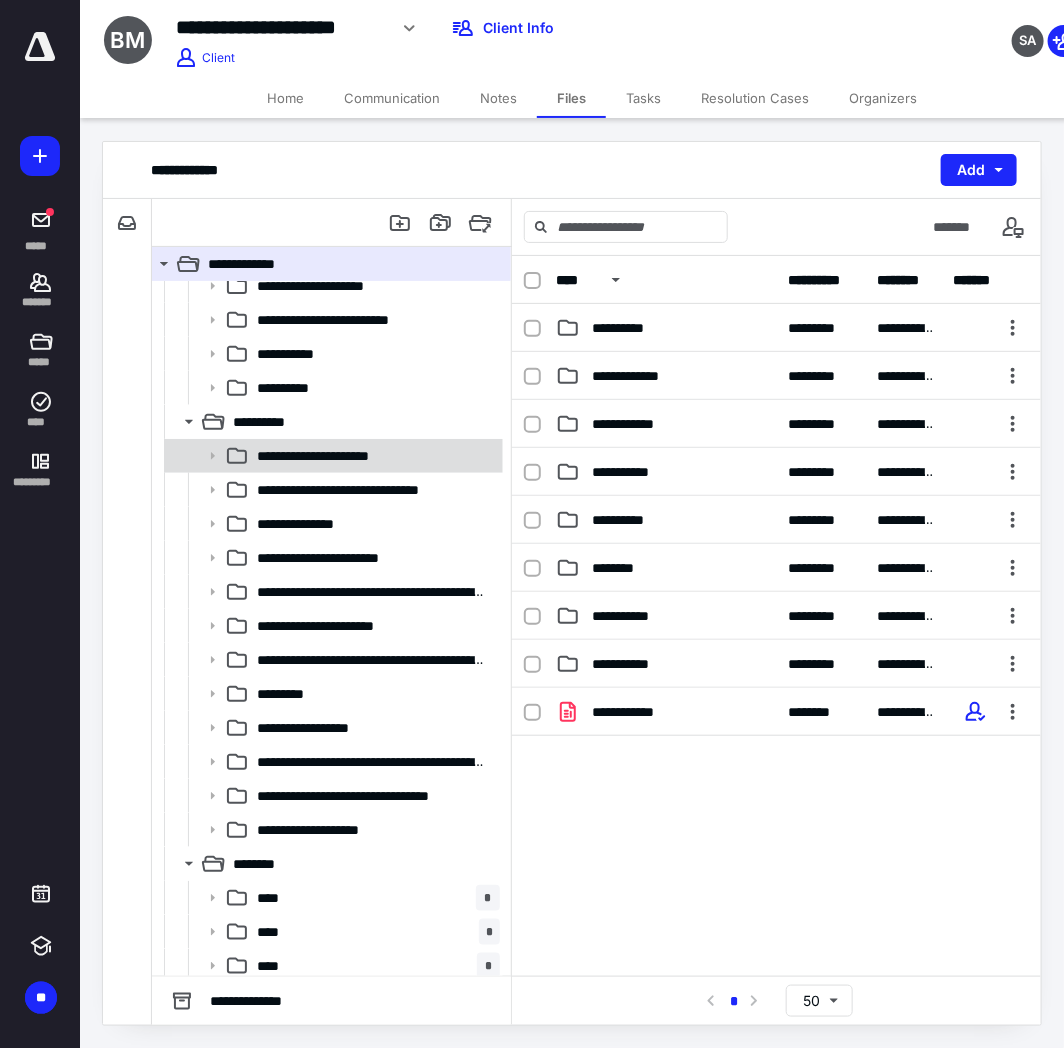 scroll, scrollTop: 777, scrollLeft: 0, axis: vertical 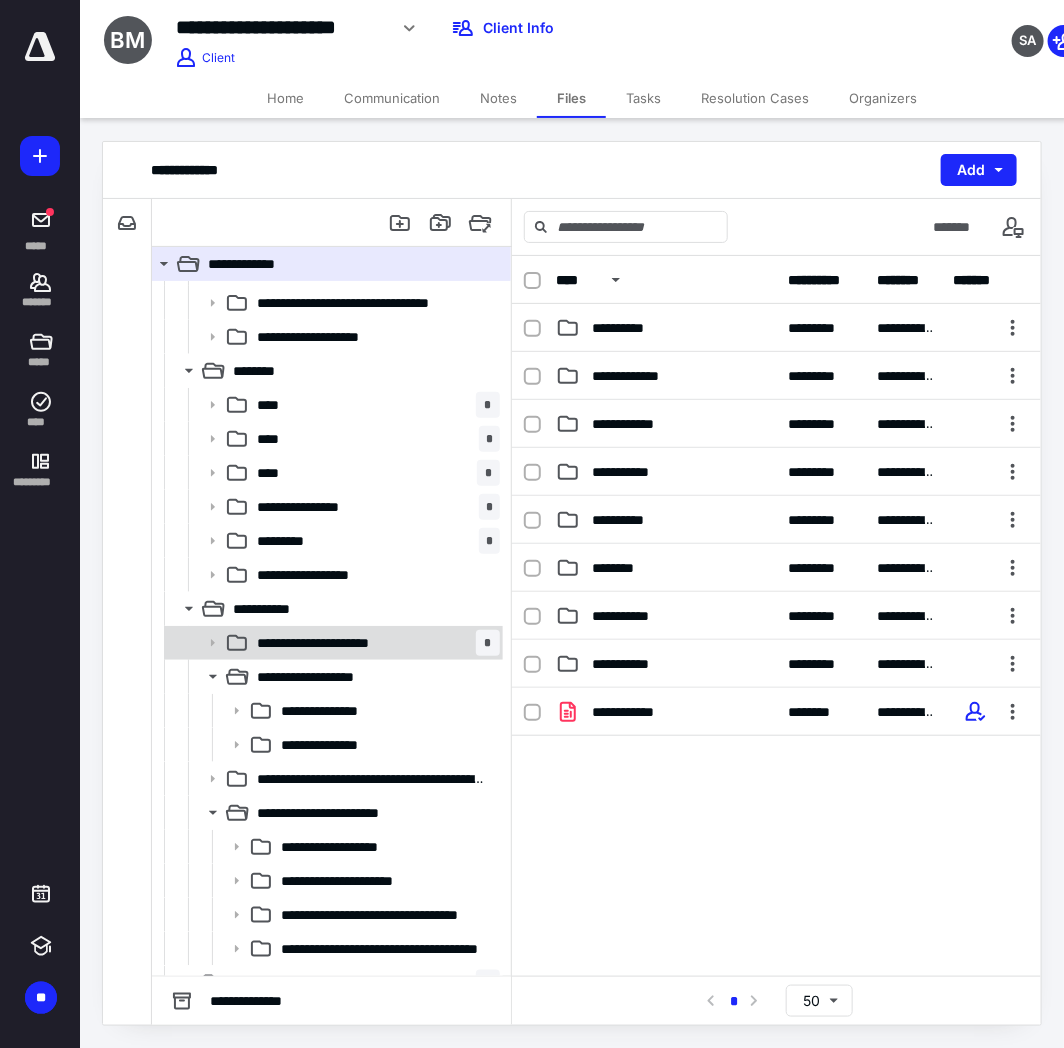 click on "**********" at bounding box center (374, 643) 